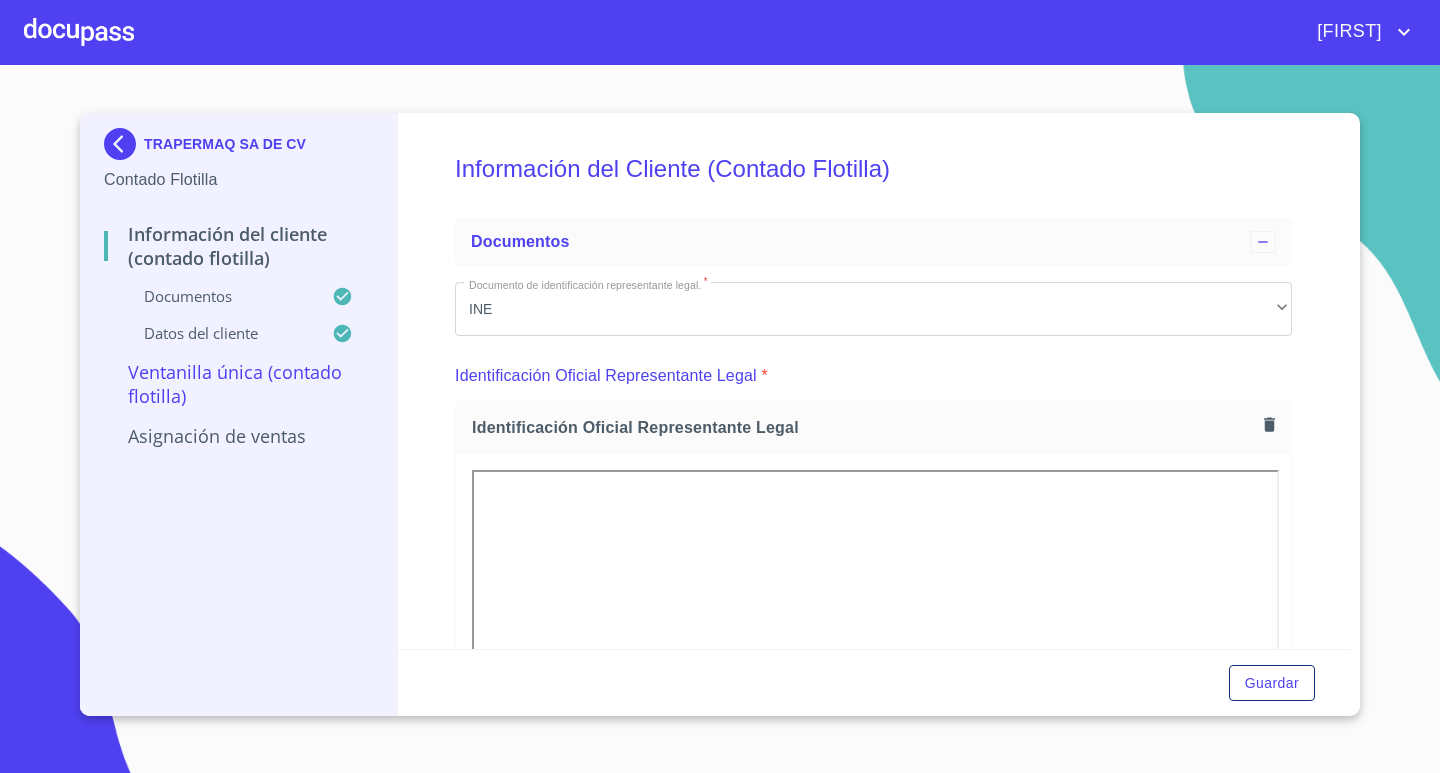 scroll, scrollTop: 0, scrollLeft: 0, axis: both 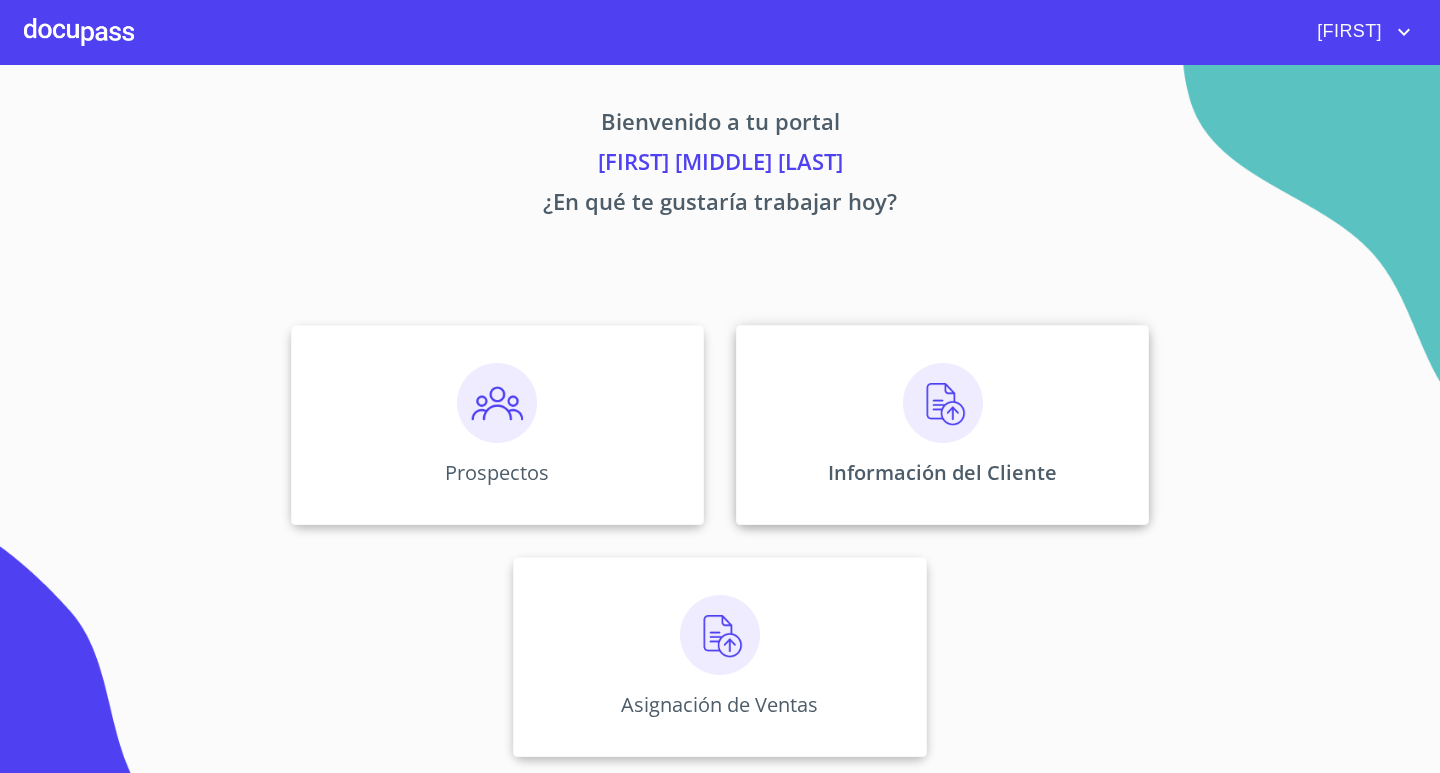 click on "Información del Cliente" at bounding box center [497, 425] 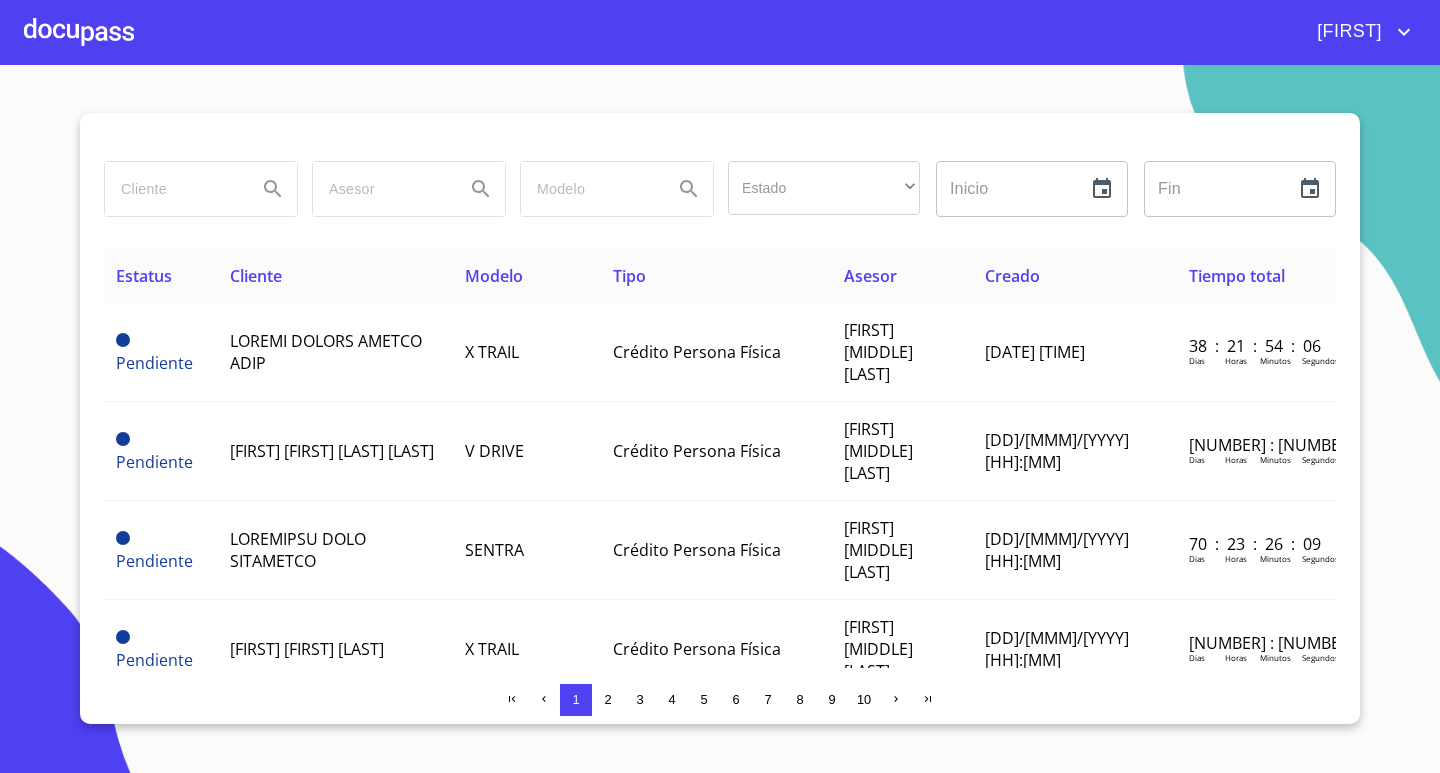 click at bounding box center (173, 189) 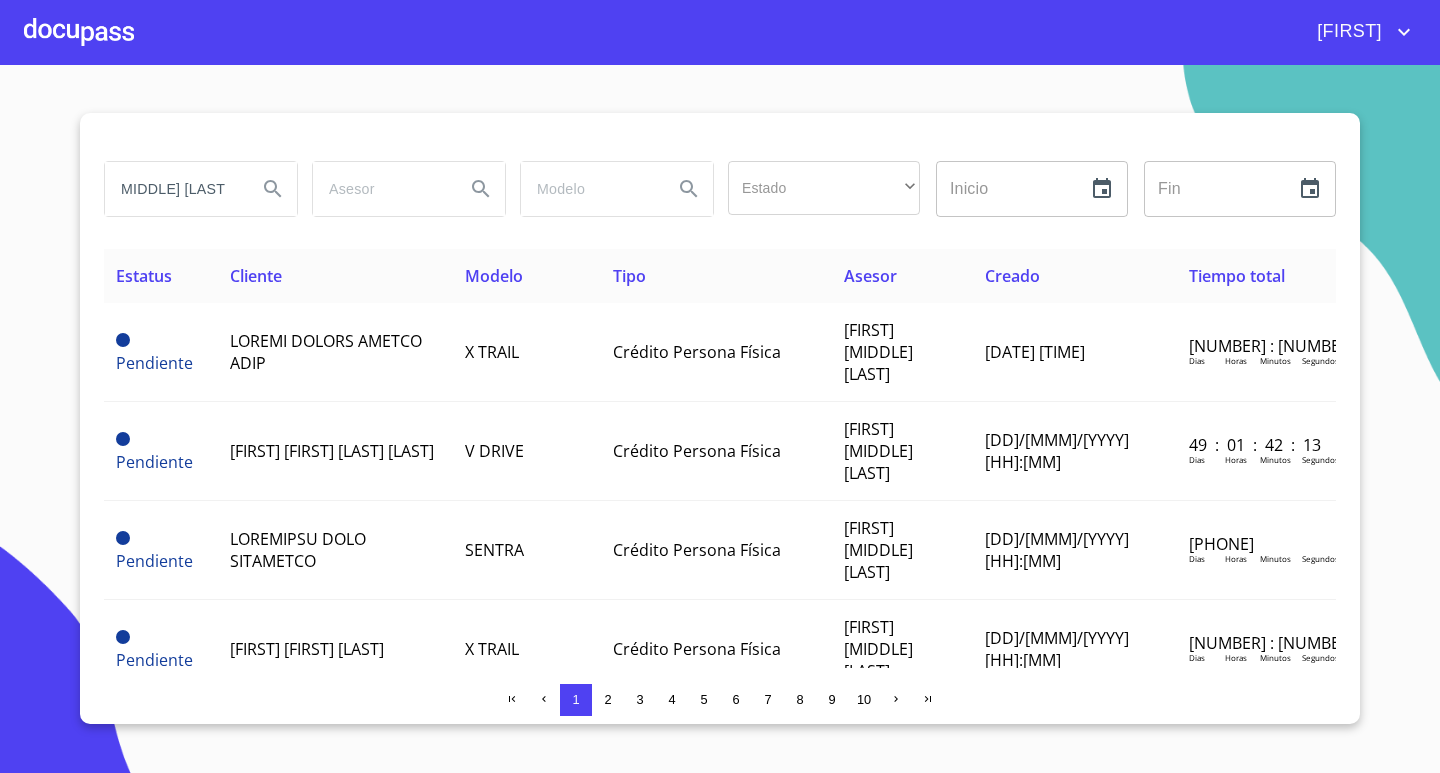 scroll, scrollTop: 0, scrollLeft: 63, axis: horizontal 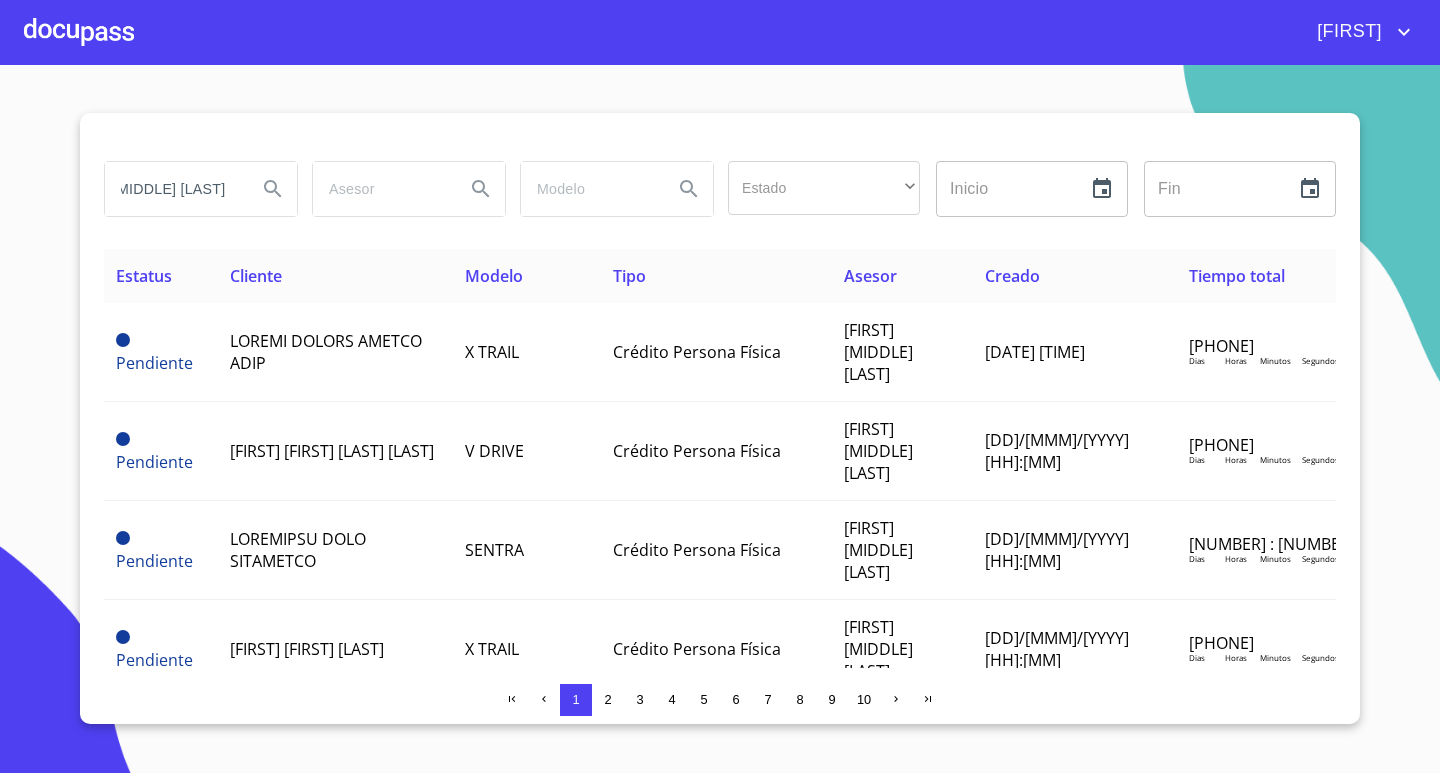 type on "[FIRST] [MIDDLE] [LAST]" 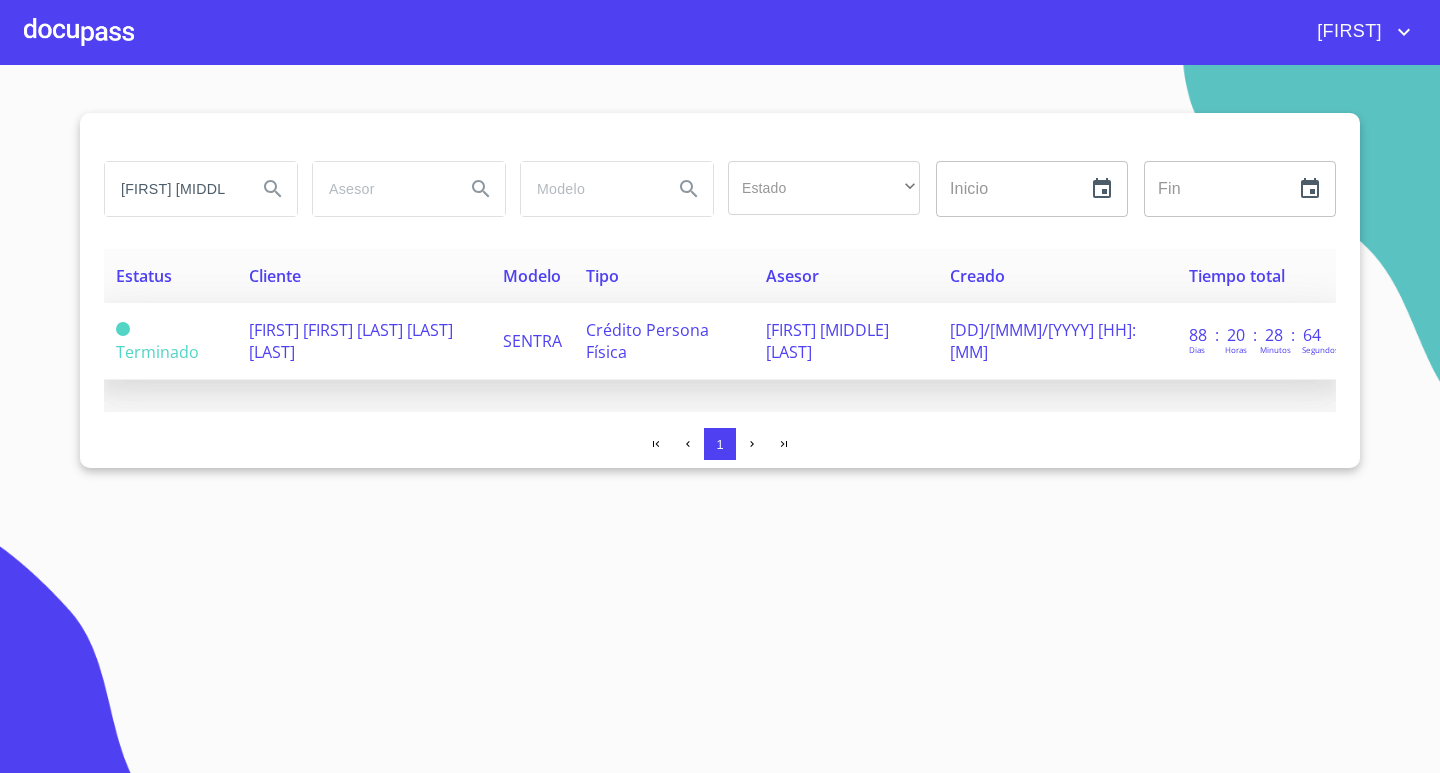 click on "[FIRST] [FIRST] [LAST] [LAST] [LAST]" at bounding box center [157, 341] 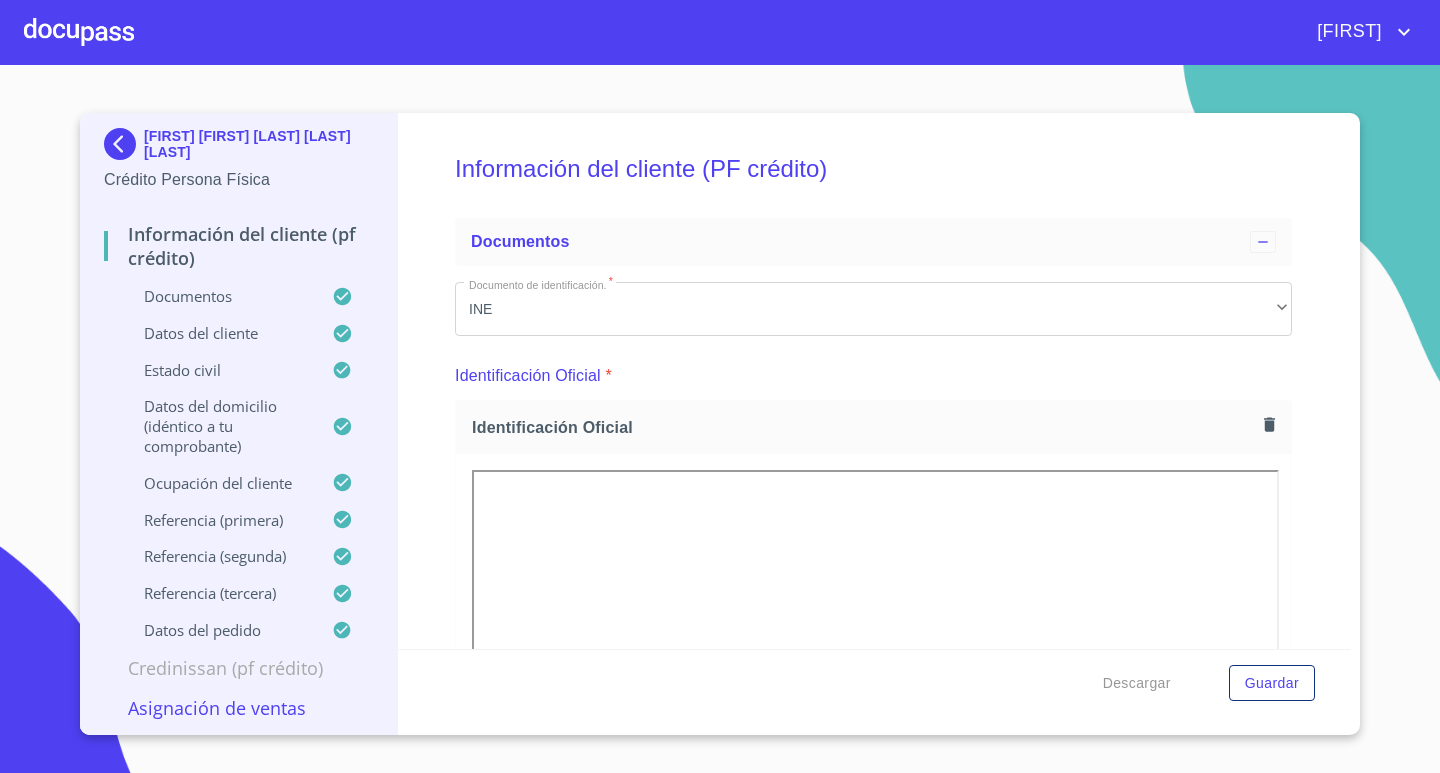 scroll, scrollTop: 0, scrollLeft: 0, axis: both 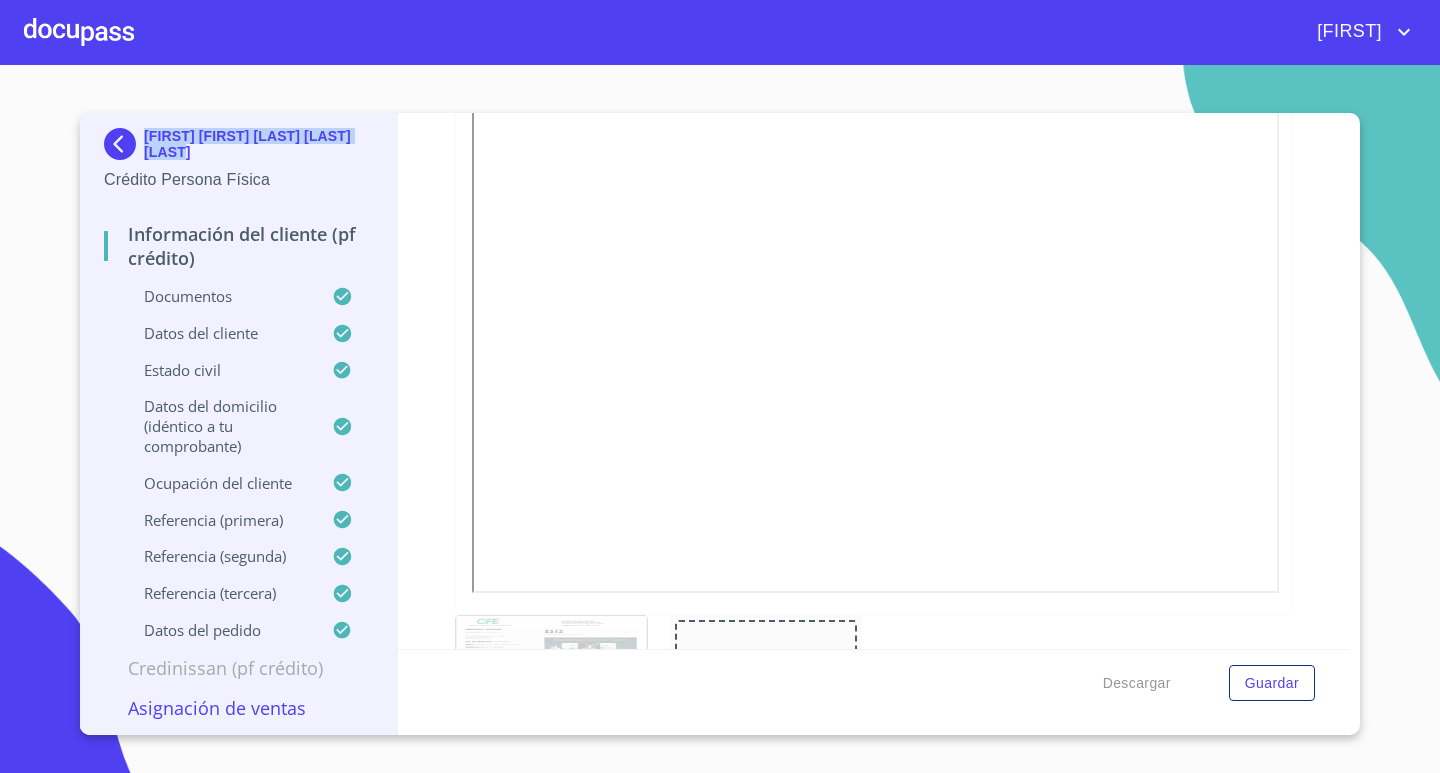 copy on "[FIRST] [FIRST] [LAST] [LAST] [LAST]" 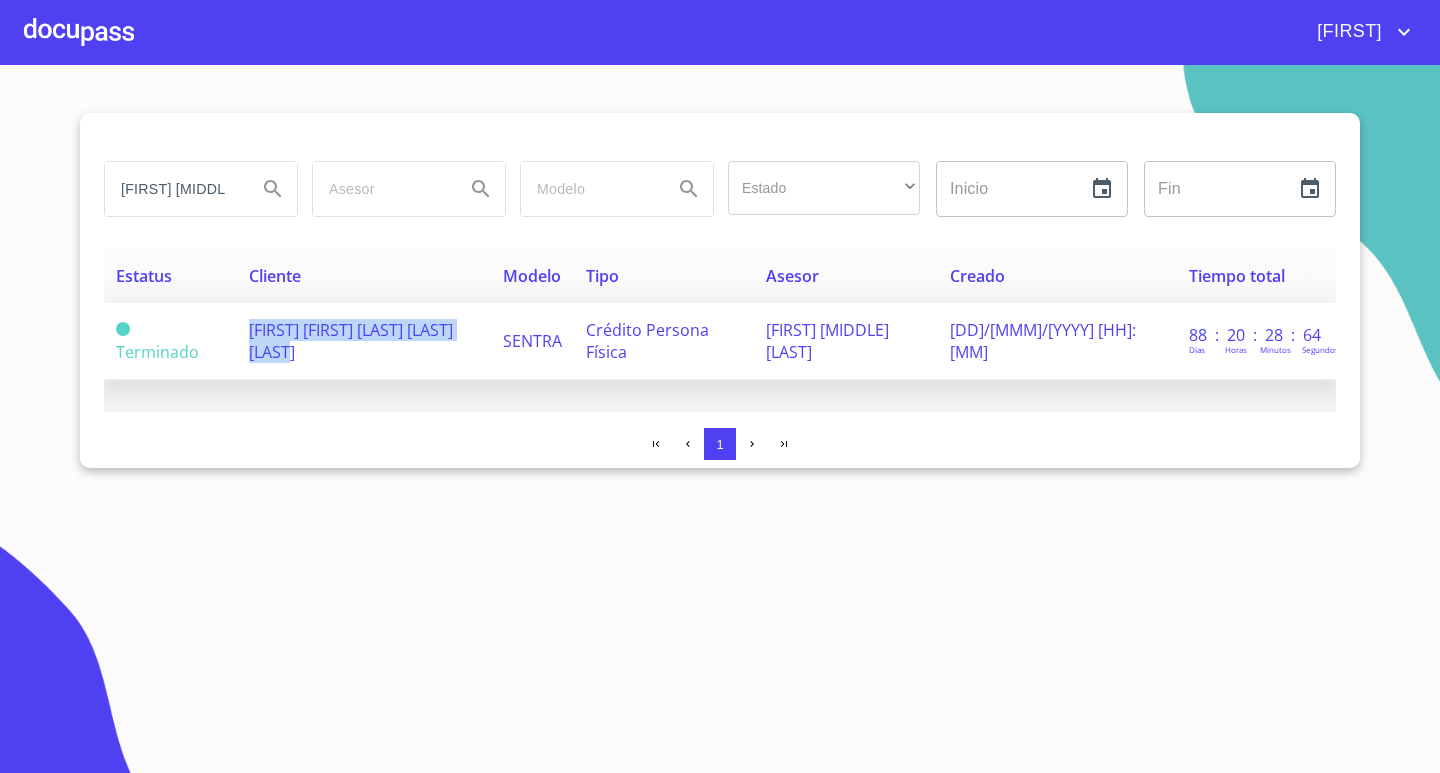 copy on "[FIRST] [FIRST] [LAST] [LAST] [LAST]" 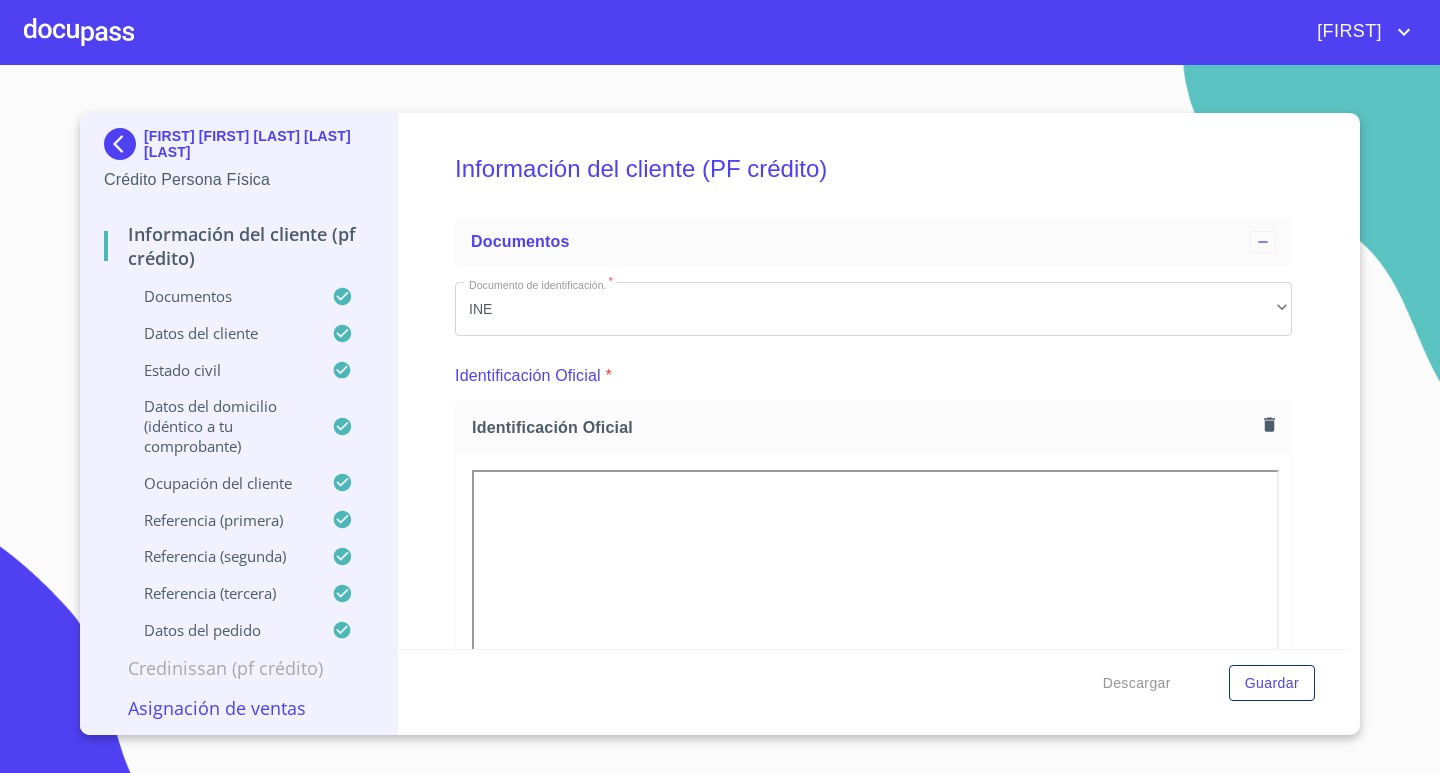 scroll, scrollTop: 3931, scrollLeft: 0, axis: vertical 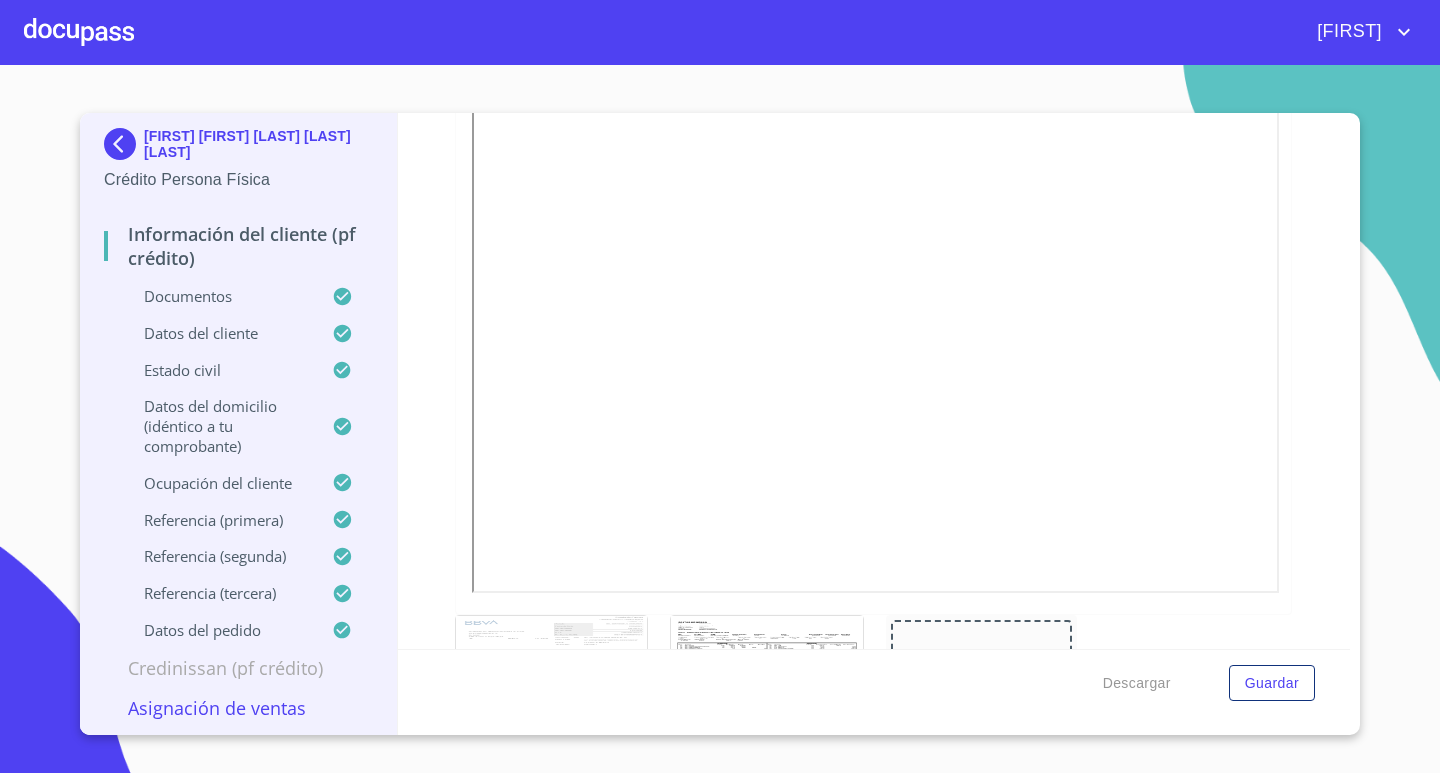 click at bounding box center [79, 32] 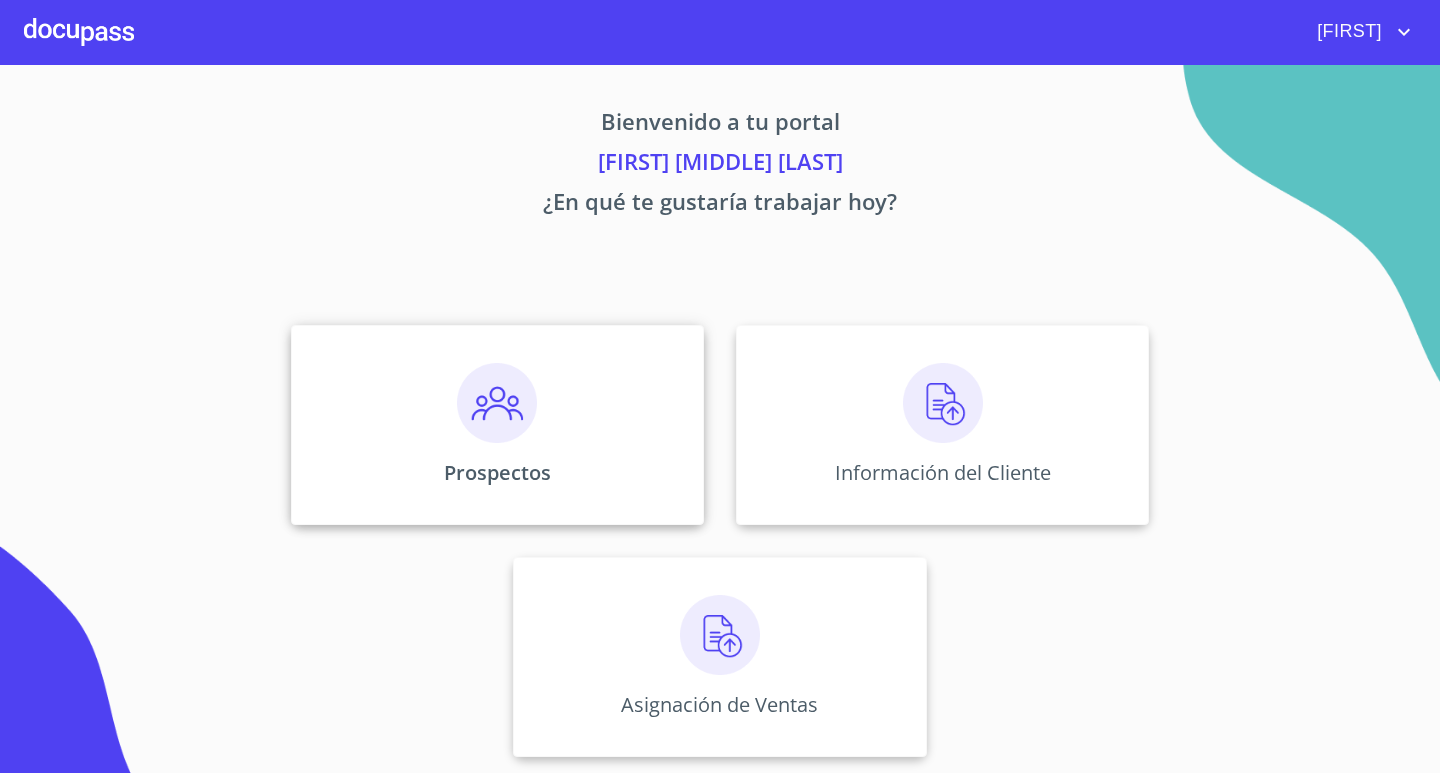 click on "Prospectos" at bounding box center (497, 425) 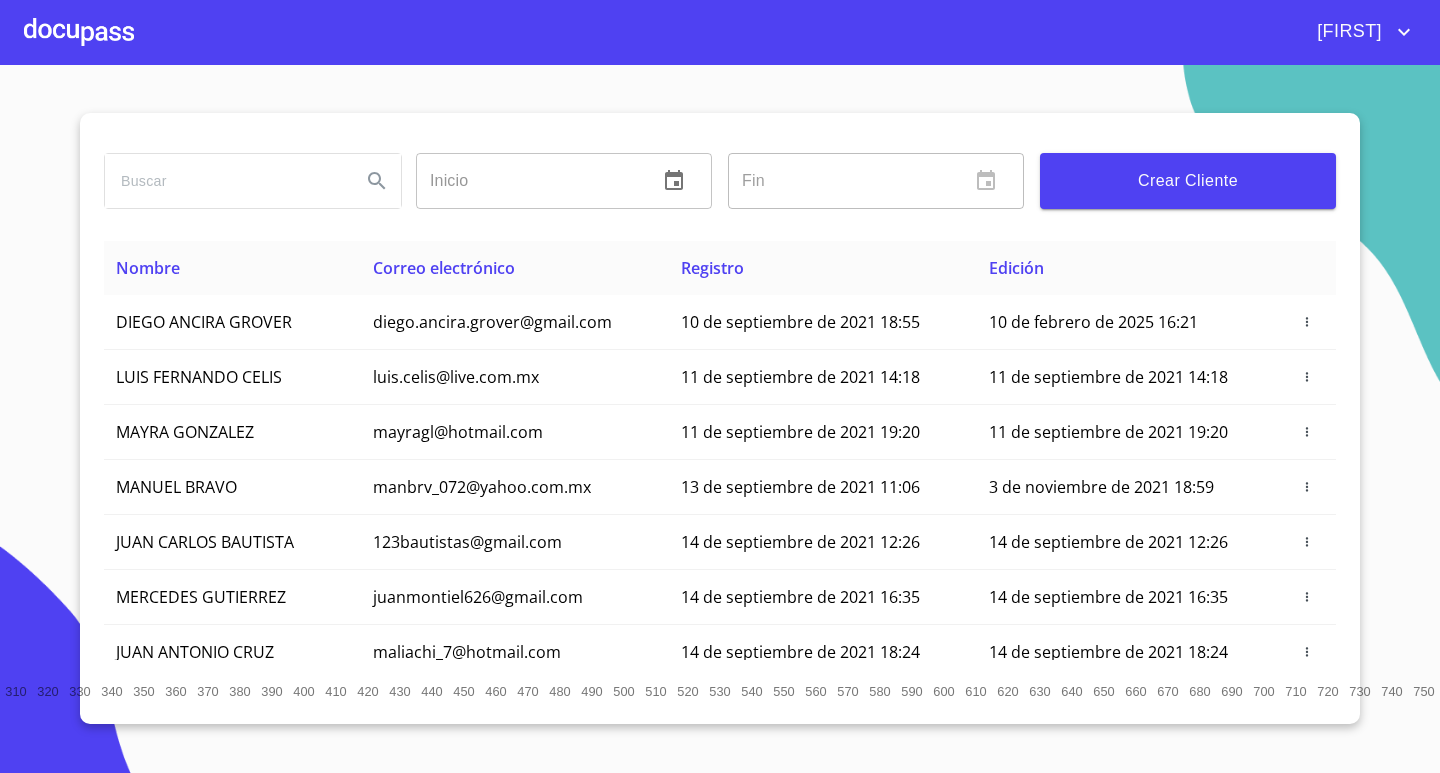 click at bounding box center (225, 181) 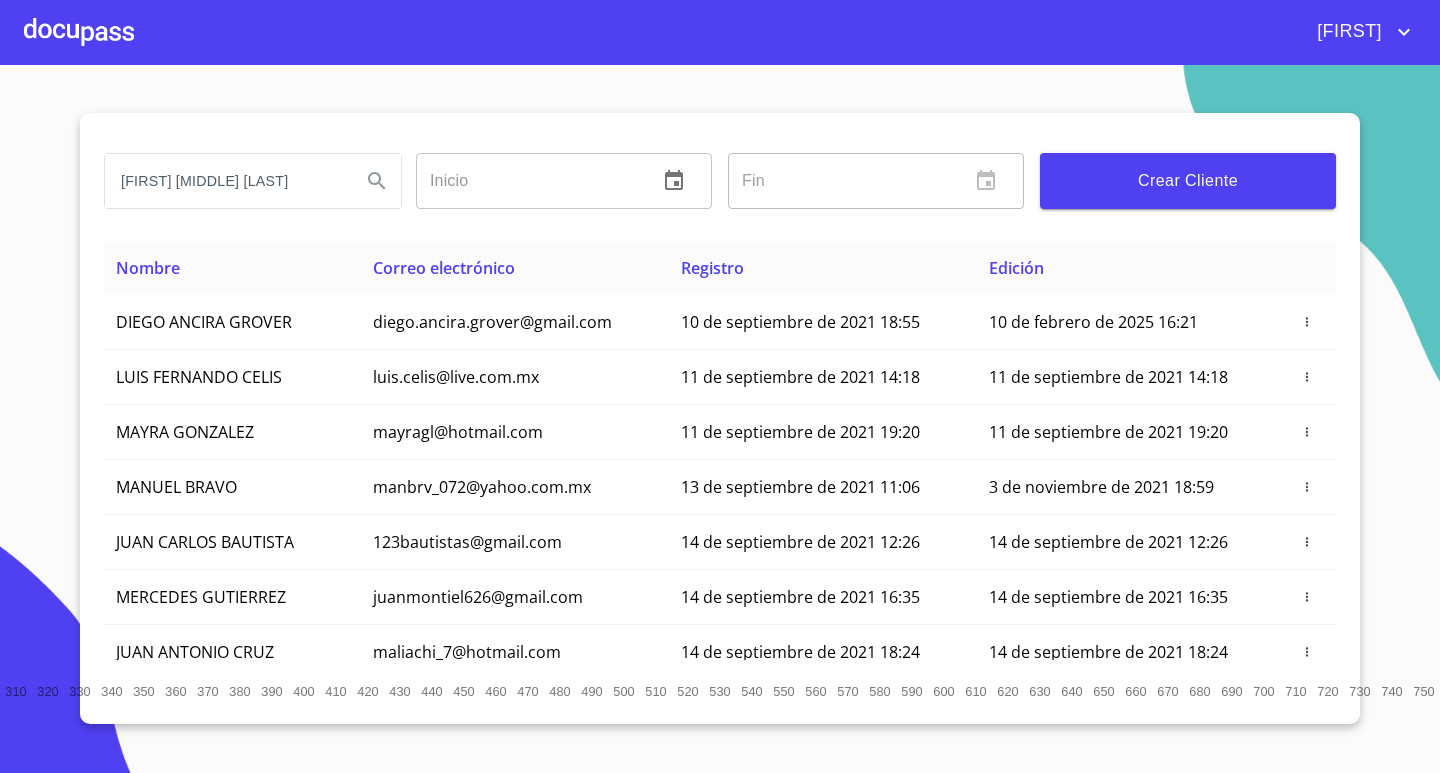 scroll, scrollTop: 0, scrollLeft: 104, axis: horizontal 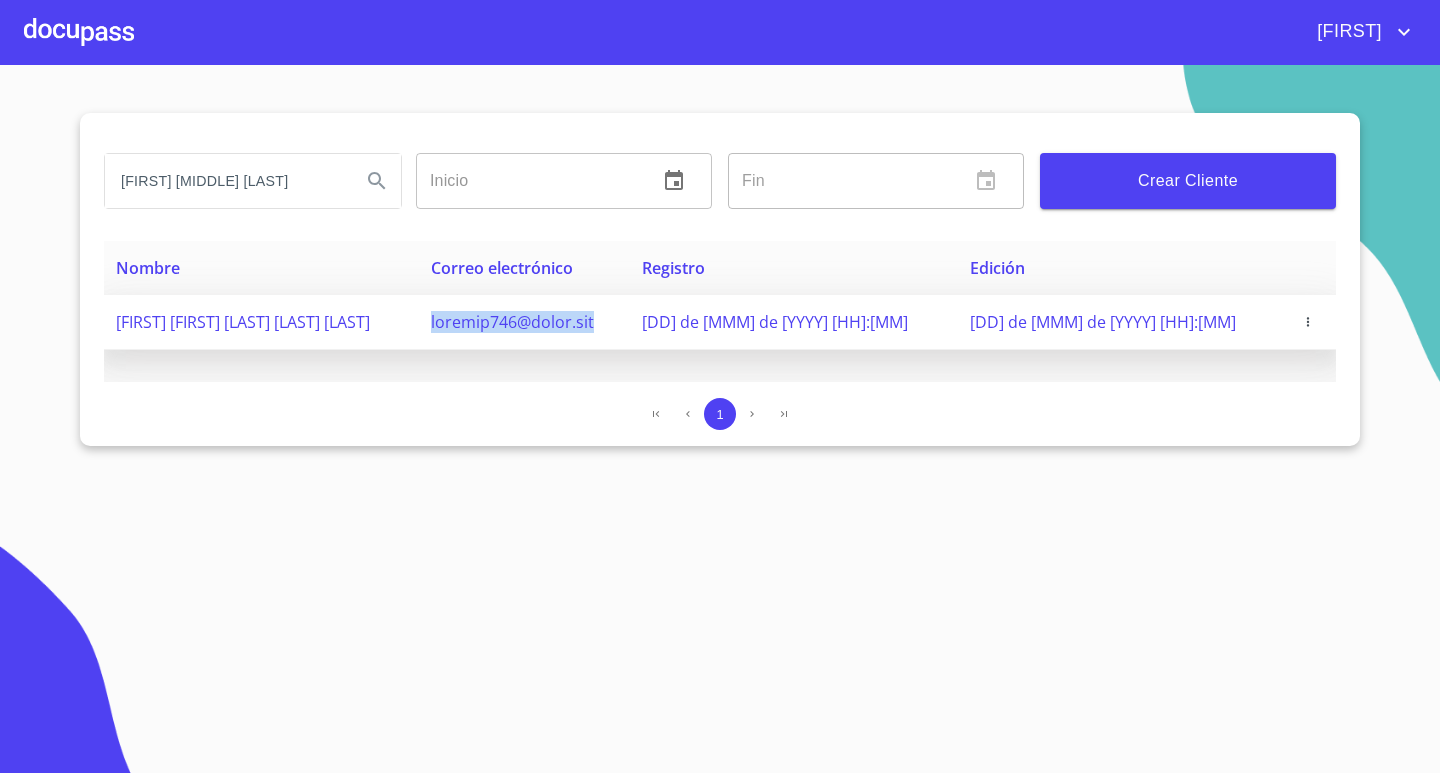 copy on "loremip746@dolor.sit" 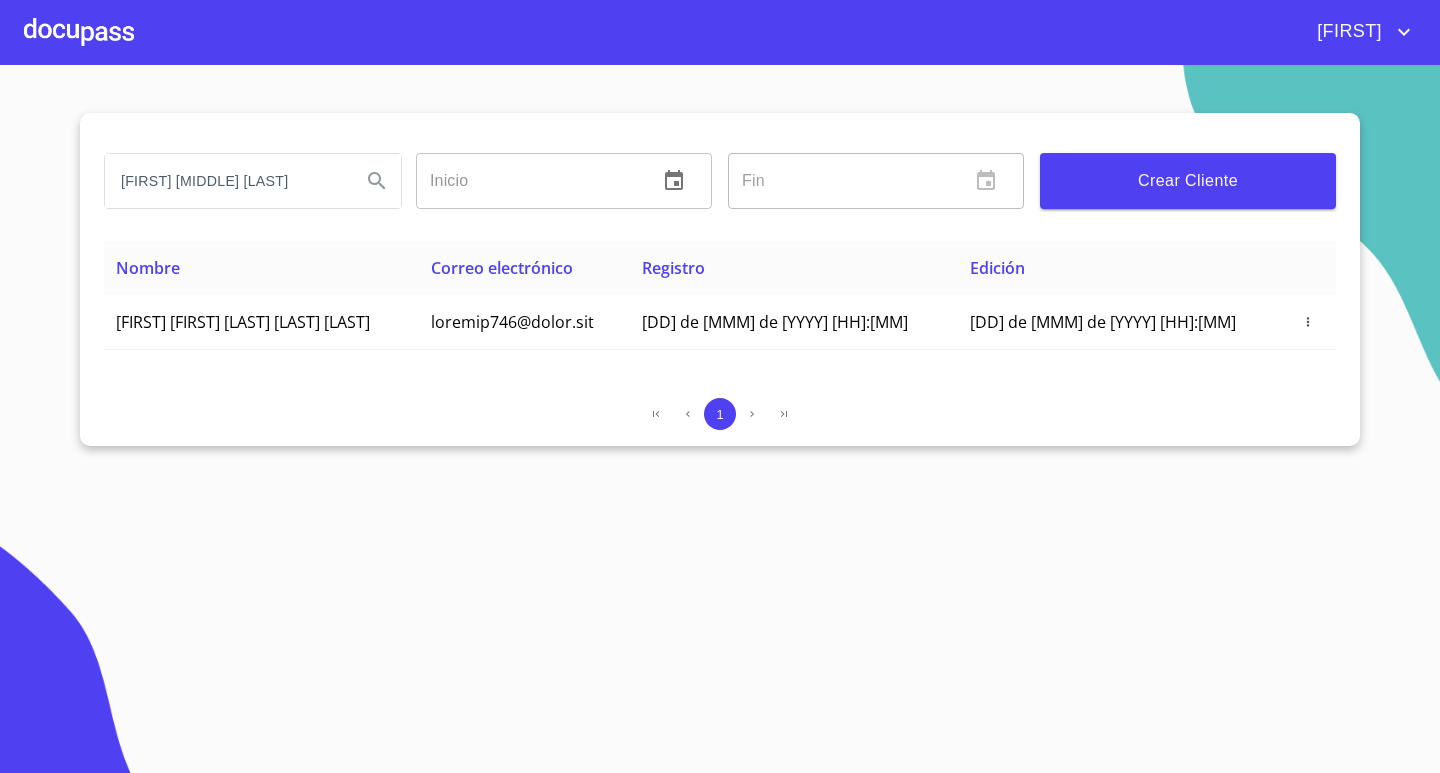 click at bounding box center [79, 32] 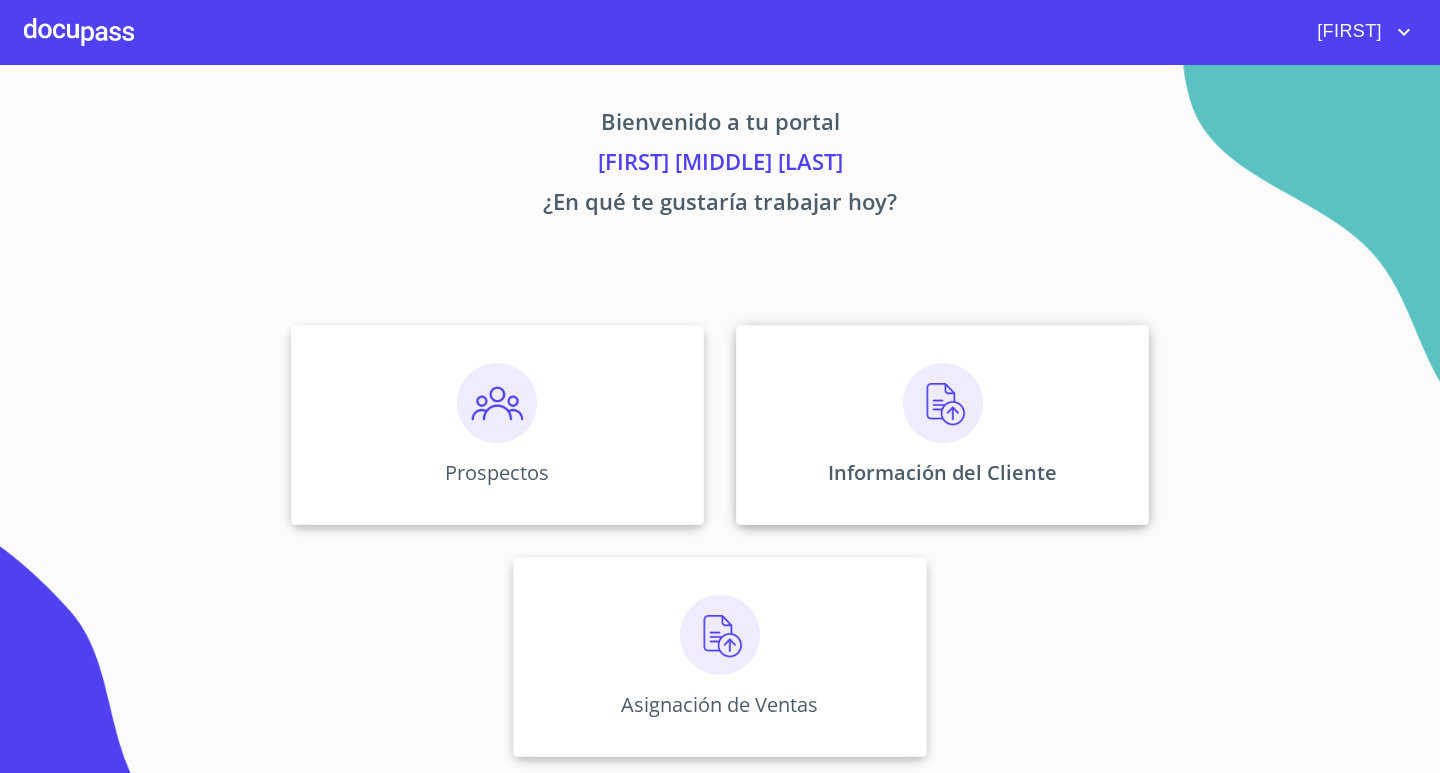 click on "Información del Cliente" at bounding box center (497, 425) 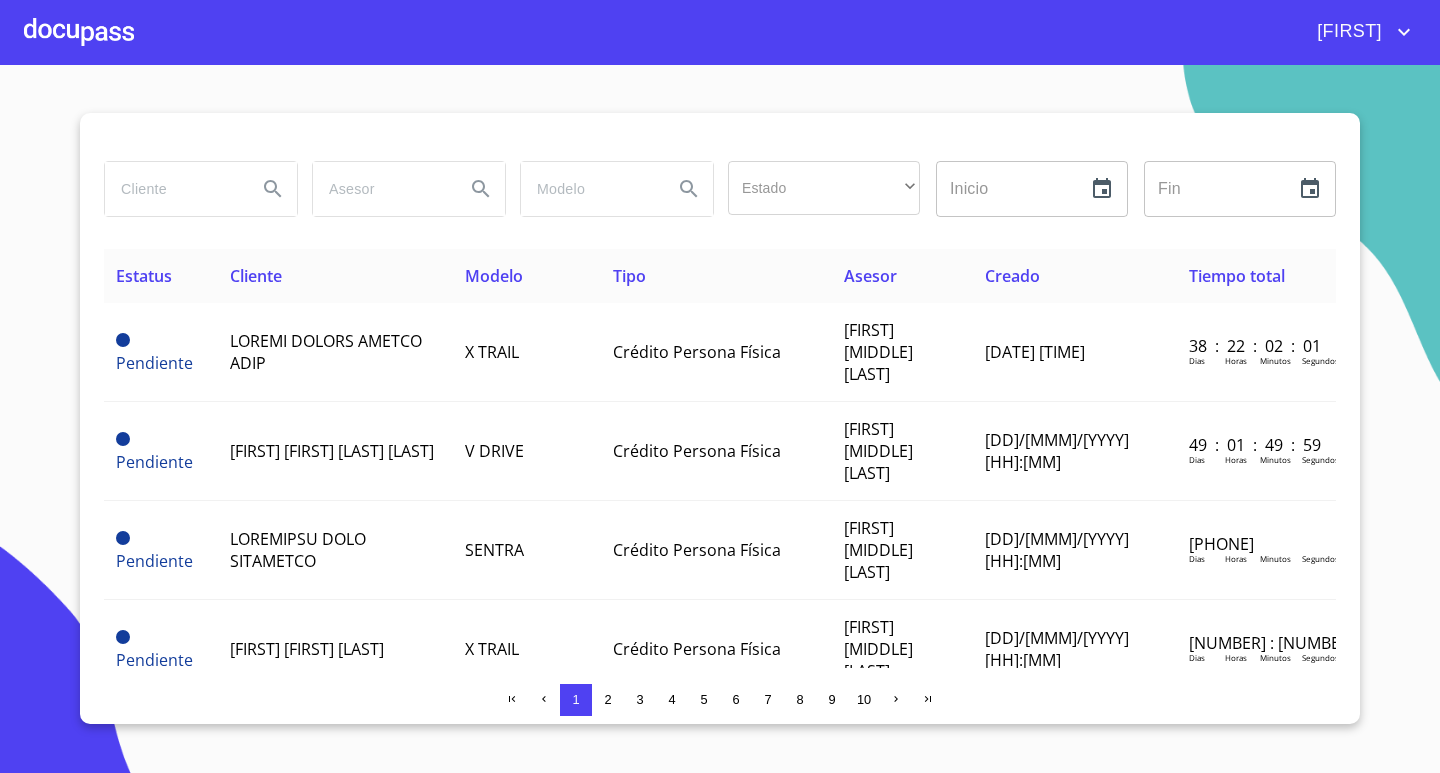 click at bounding box center (173, 189) 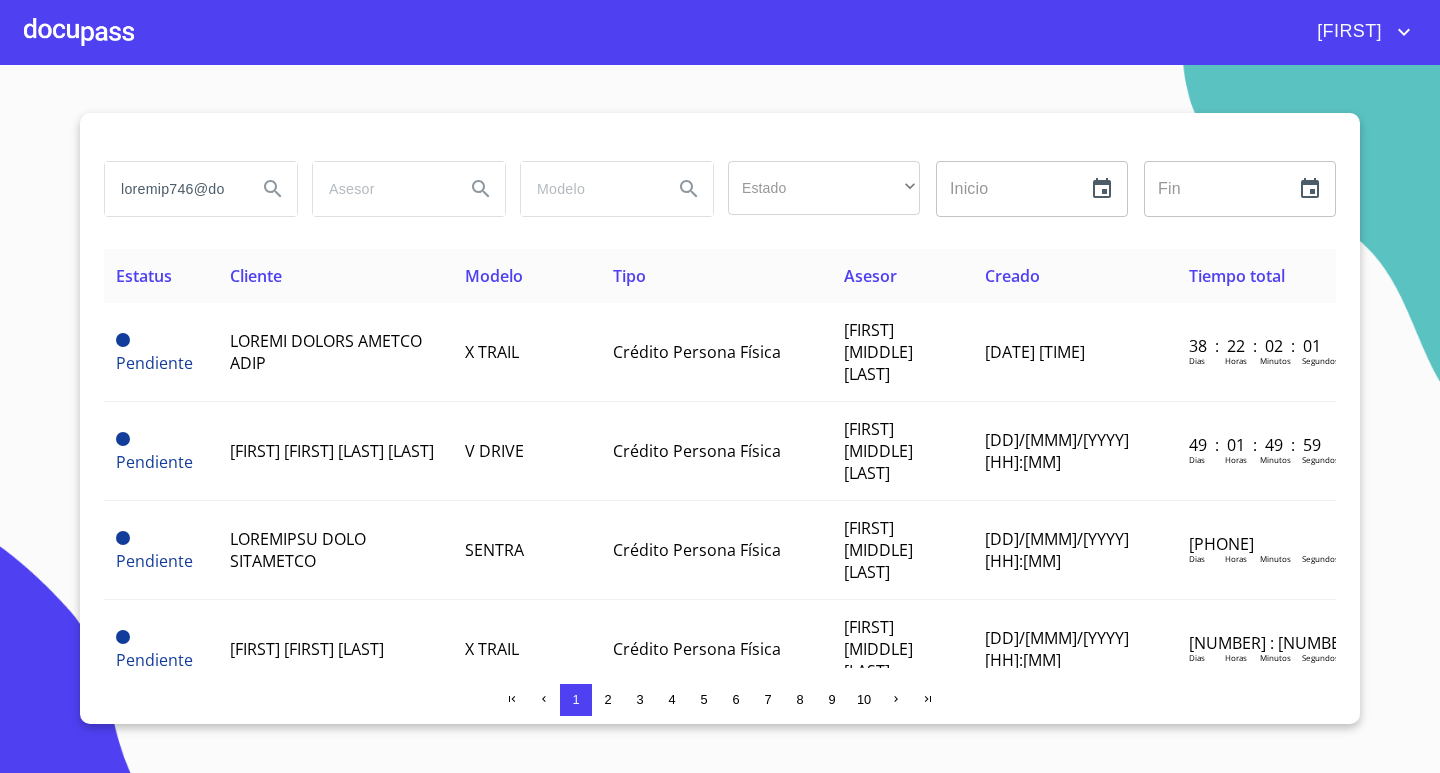 scroll, scrollTop: 0, scrollLeft: 48, axis: horizontal 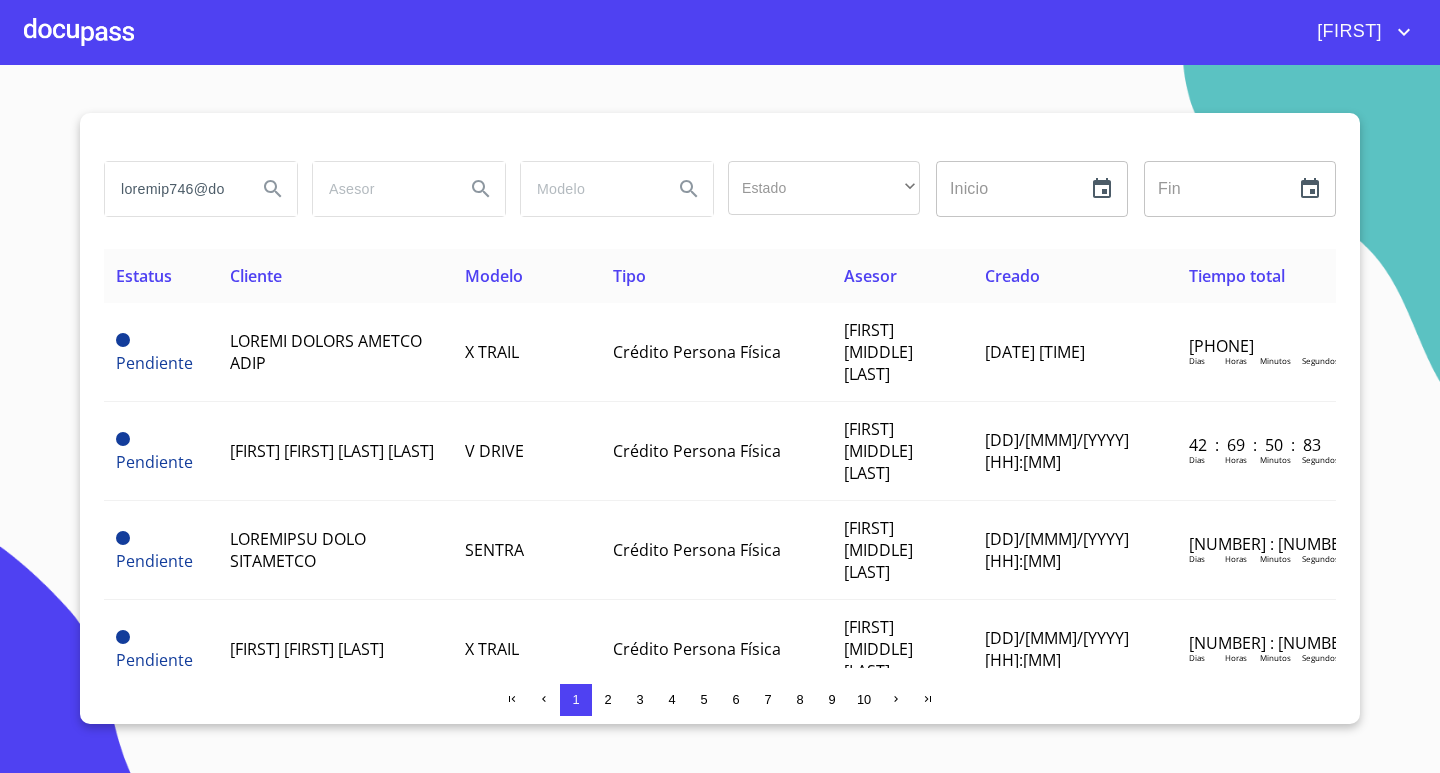 drag, startPoint x: 236, startPoint y: 197, endPoint x: 81, endPoint y: 200, distance: 155.02902 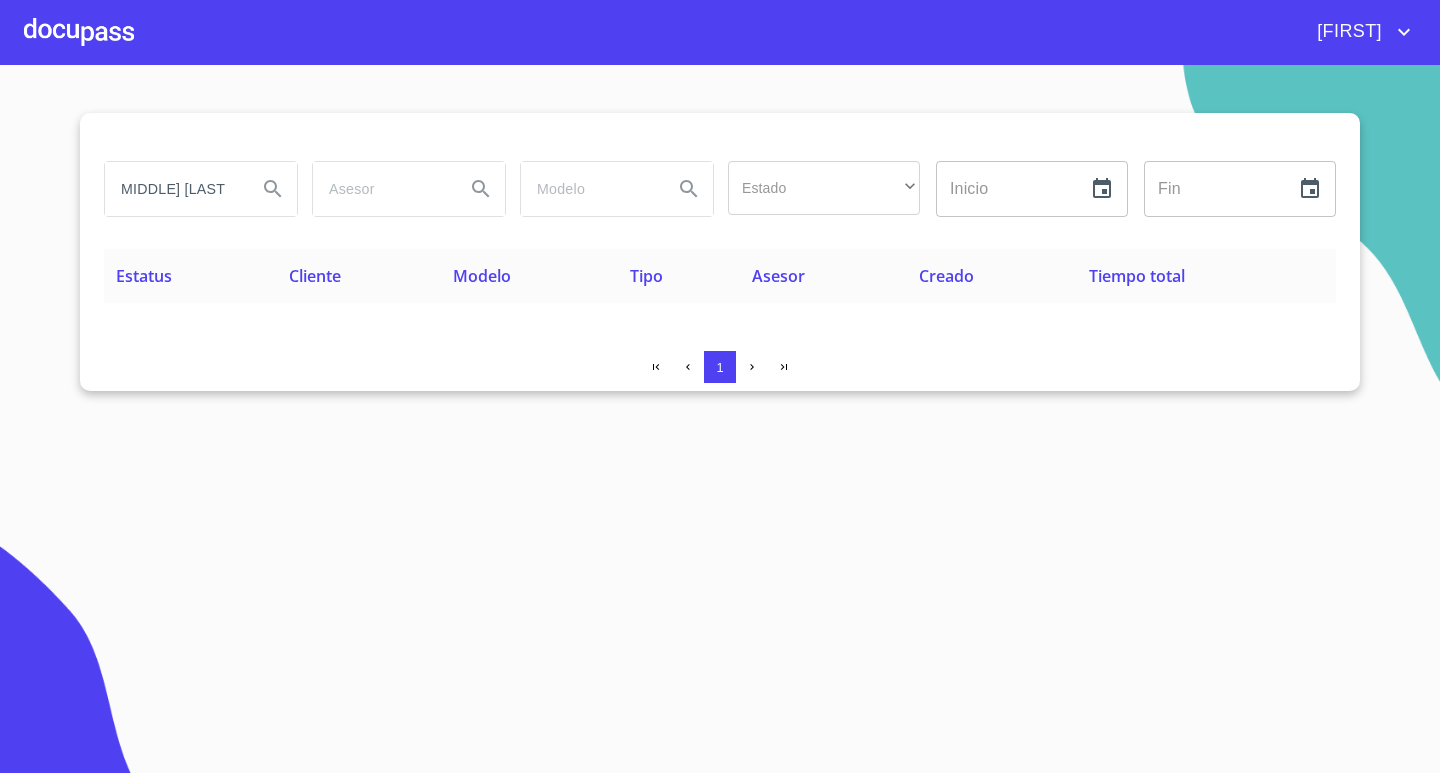 scroll, scrollTop: 0, scrollLeft: 63, axis: horizontal 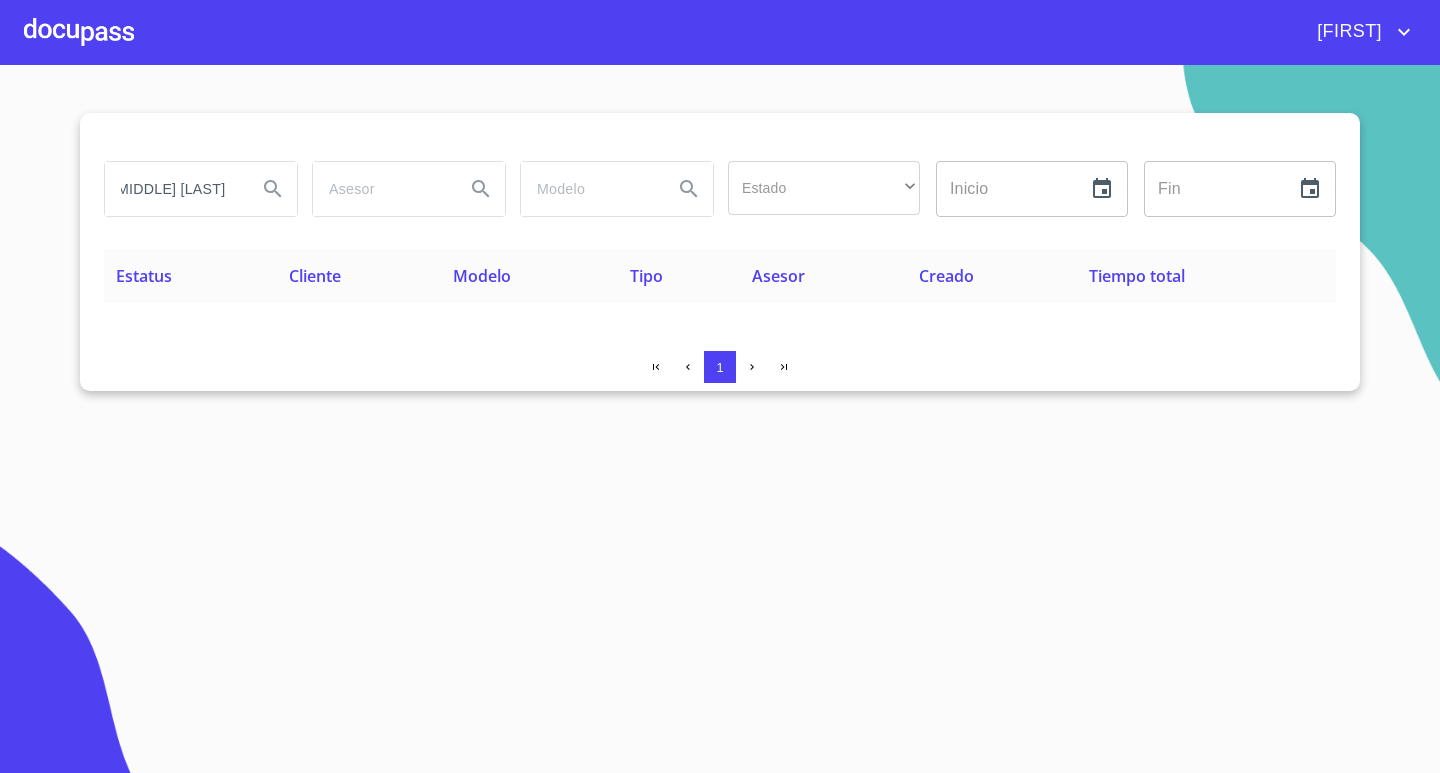 type on "[FIRST] [MIDDLE] [LAST]" 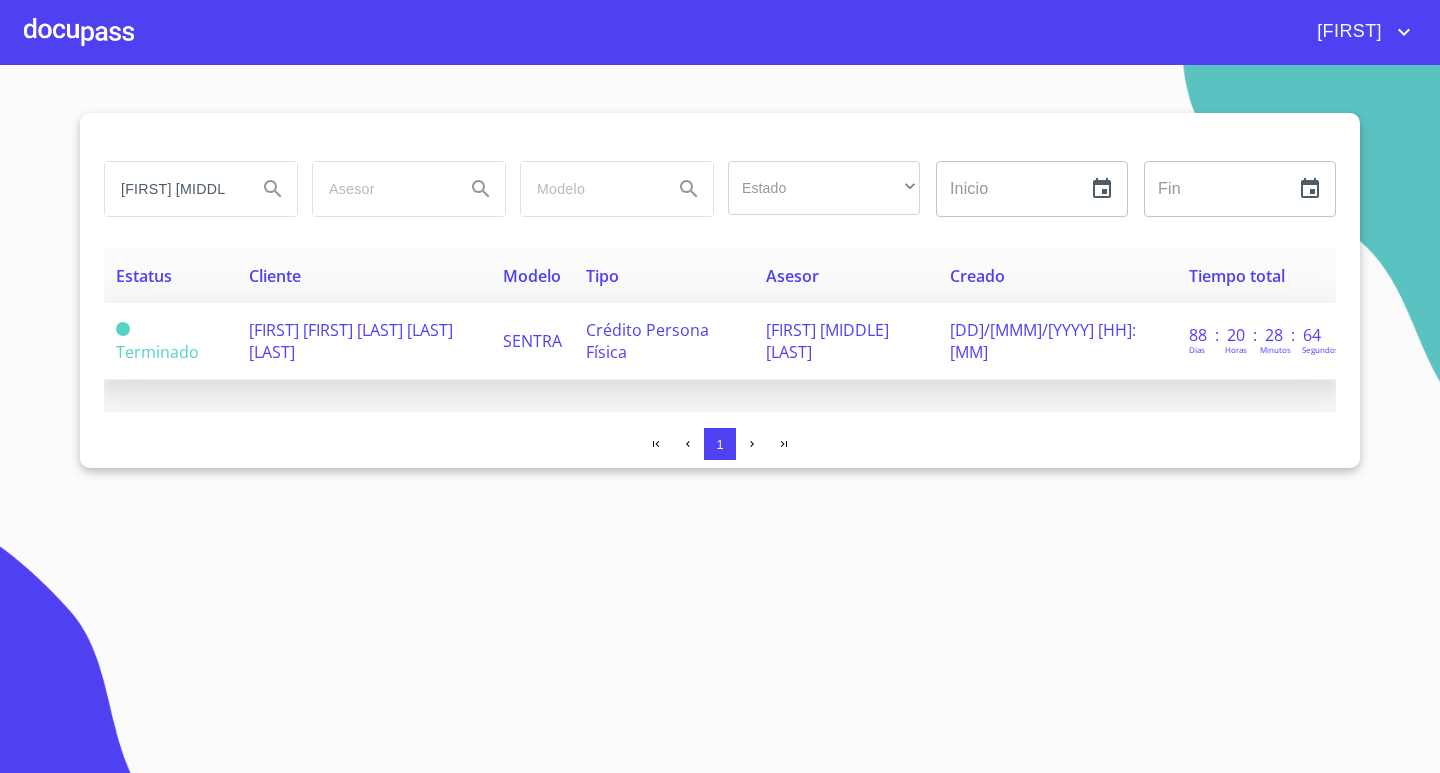 click on "[FIRST] [FIRST] [LAST] [LAST] [LAST]" at bounding box center (364, 341) 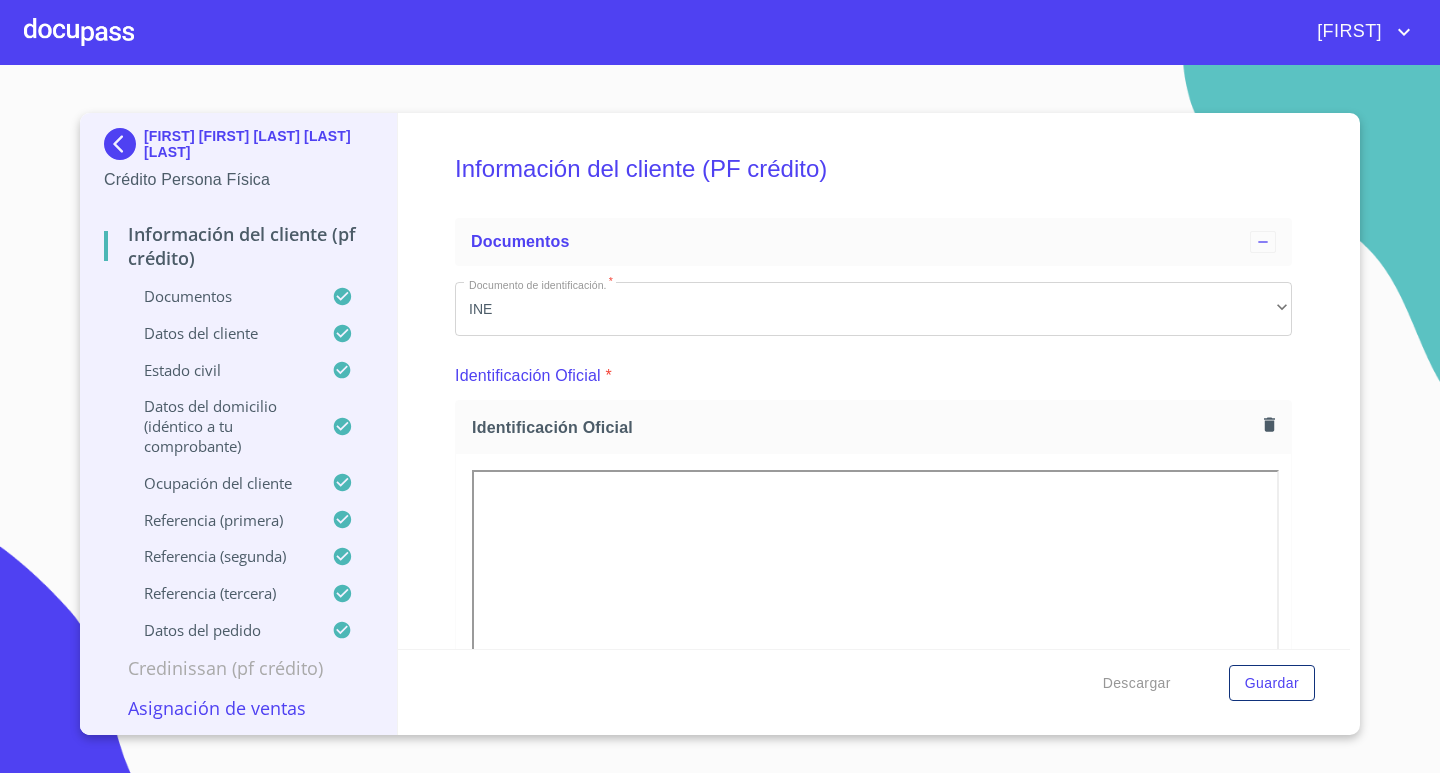 scroll, scrollTop: 0, scrollLeft: 0, axis: both 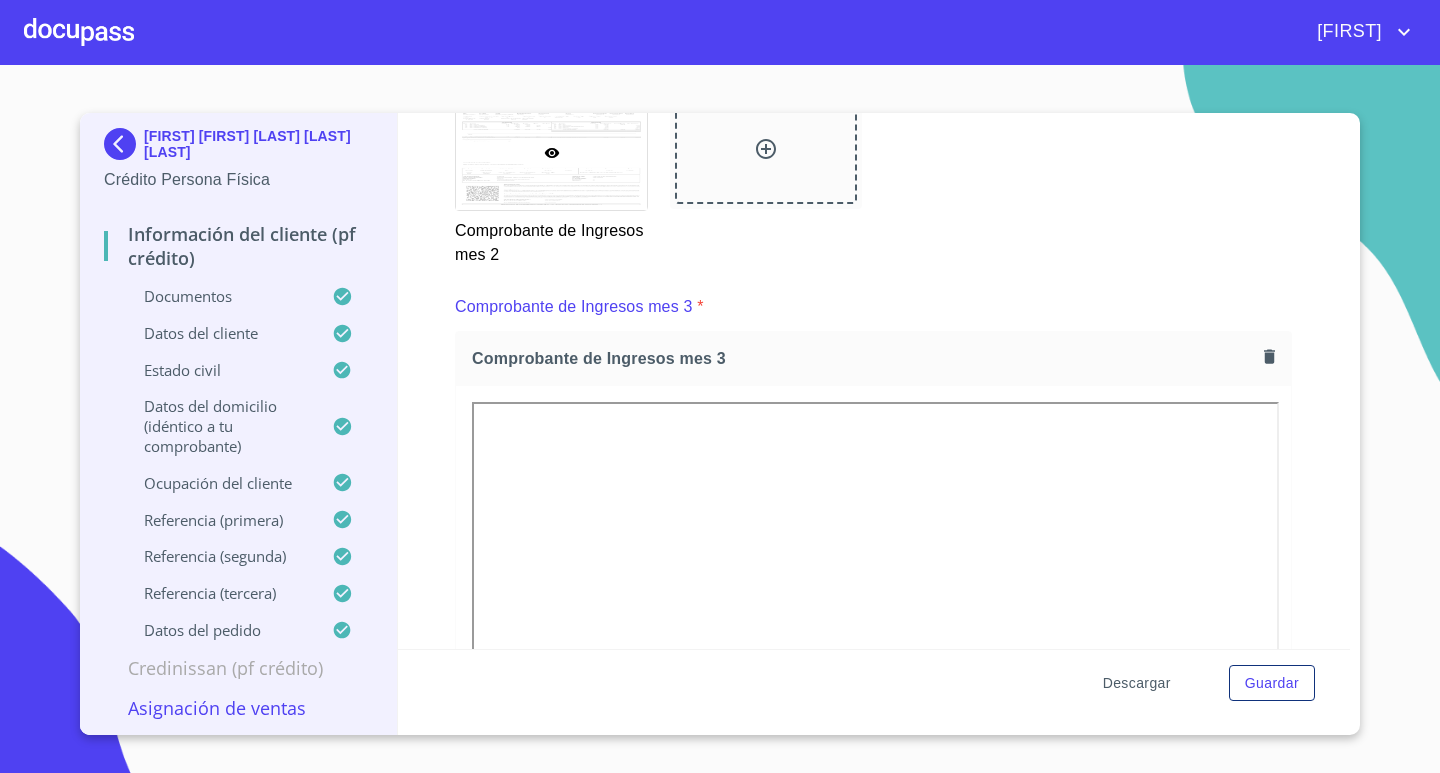 click on "Descargar" at bounding box center (1137, 683) 